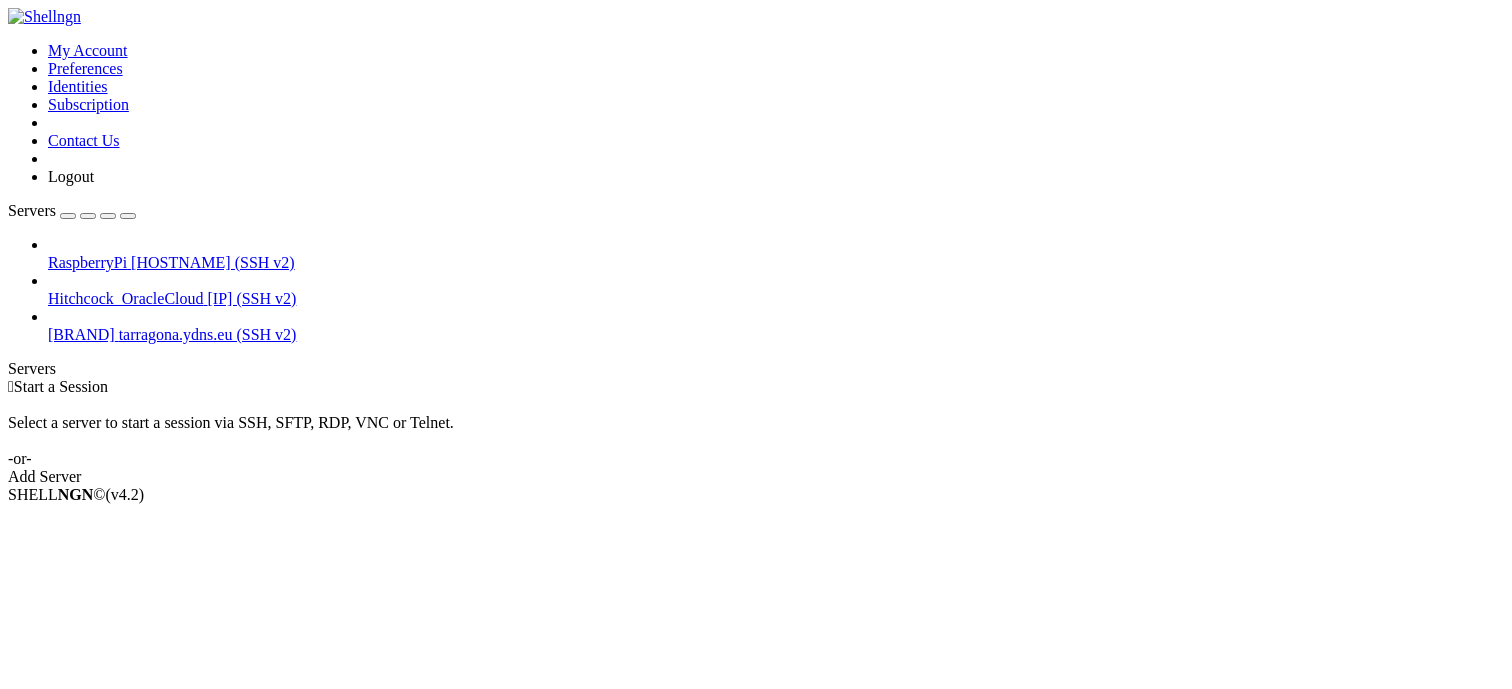 scroll, scrollTop: 0, scrollLeft: 0, axis: both 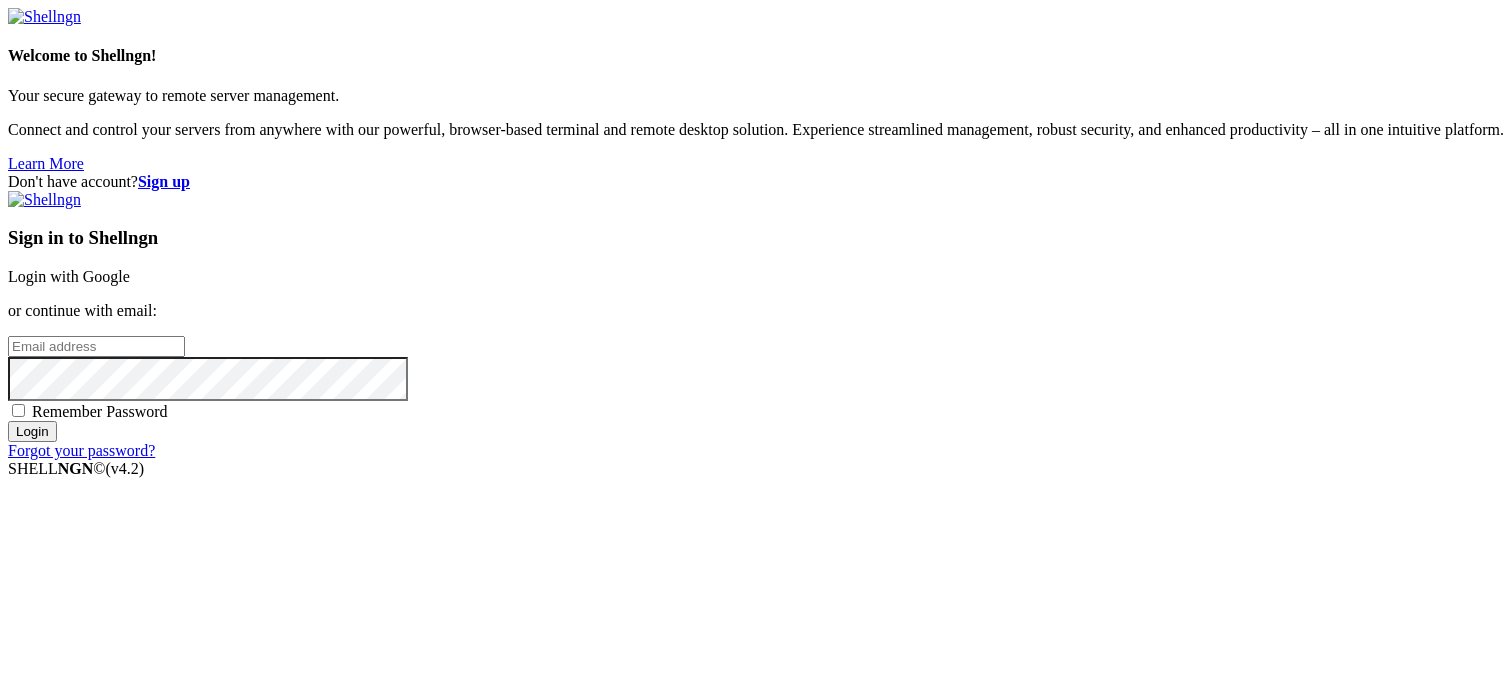 click on "Login with Google" at bounding box center (69, 276) 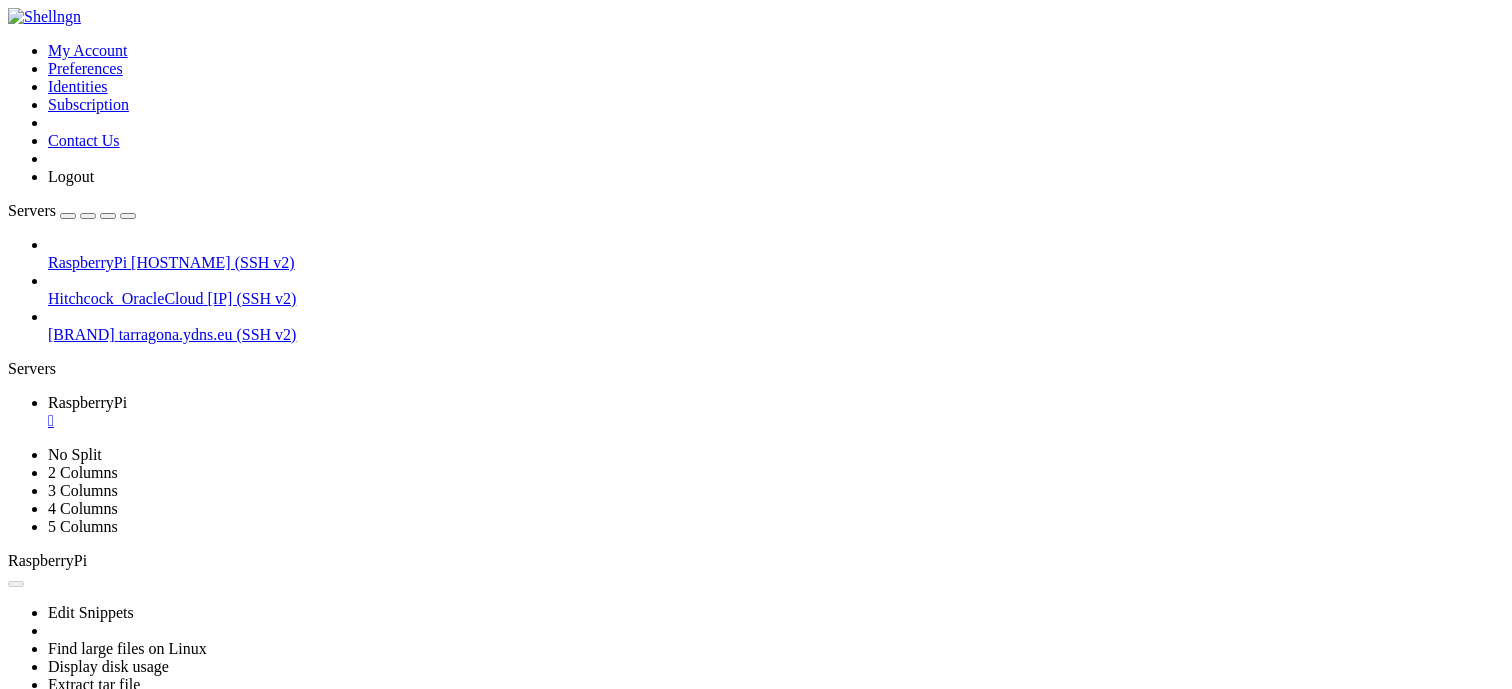 scroll, scrollTop: 0, scrollLeft: 0, axis: both 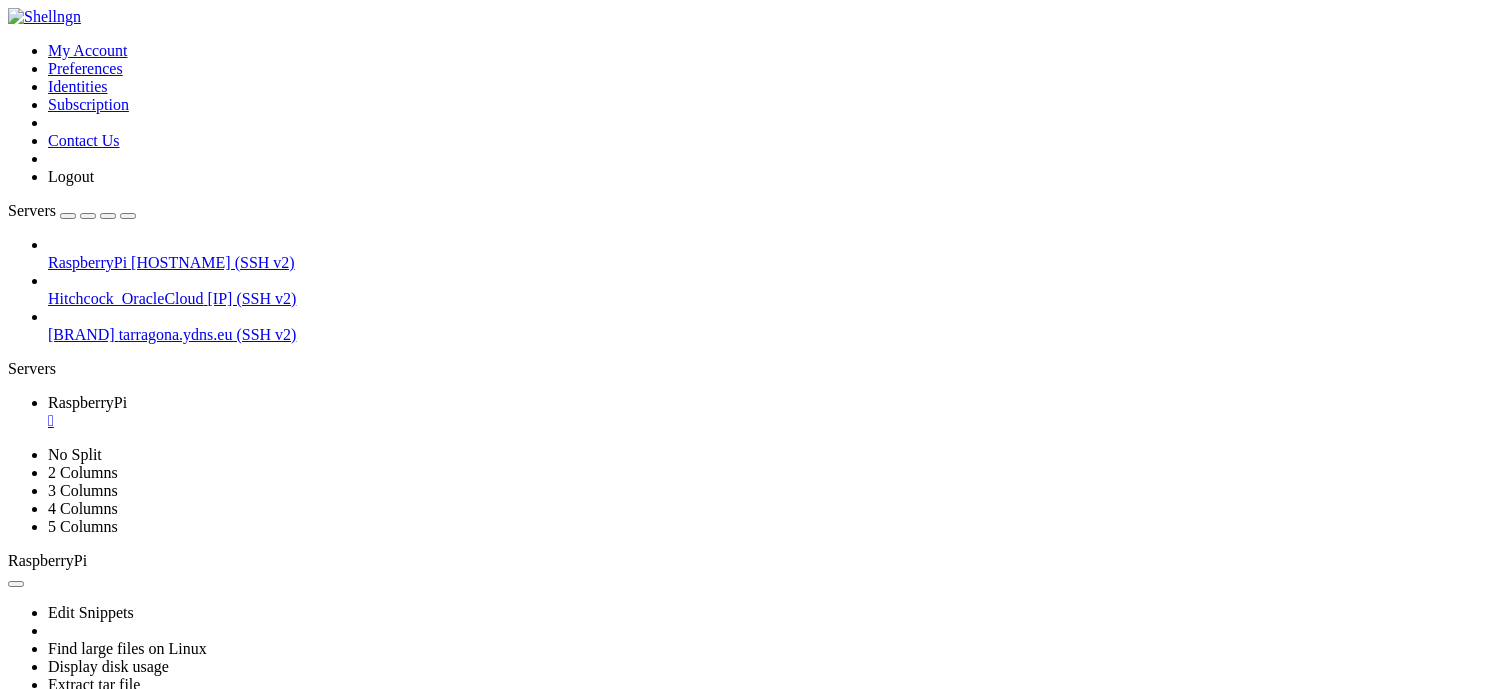 click 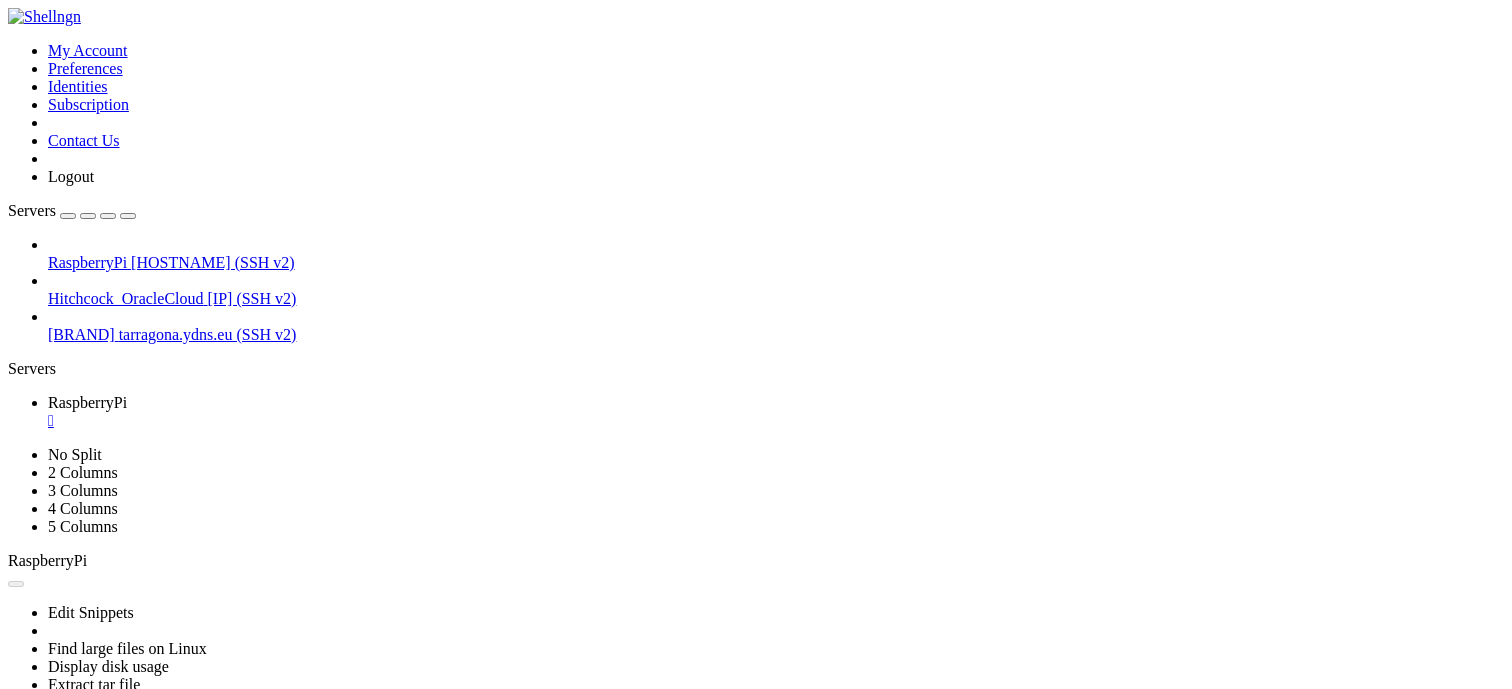 click on "" at bounding box center (776, 421) 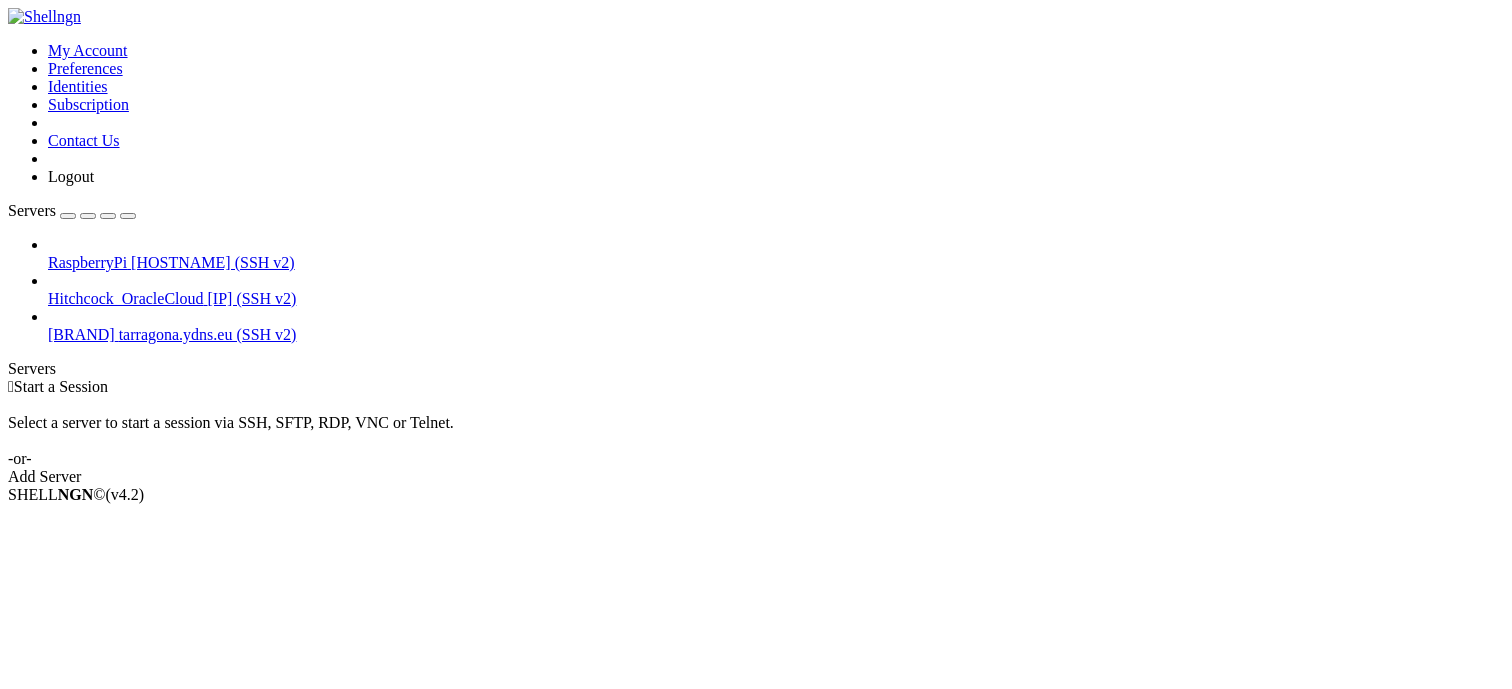 click on "  Start a Session
Select a server to start a session via SSH, SFTP, RDP, VNC or Telnet.   -or-
Add Server" at bounding box center (756, 432) 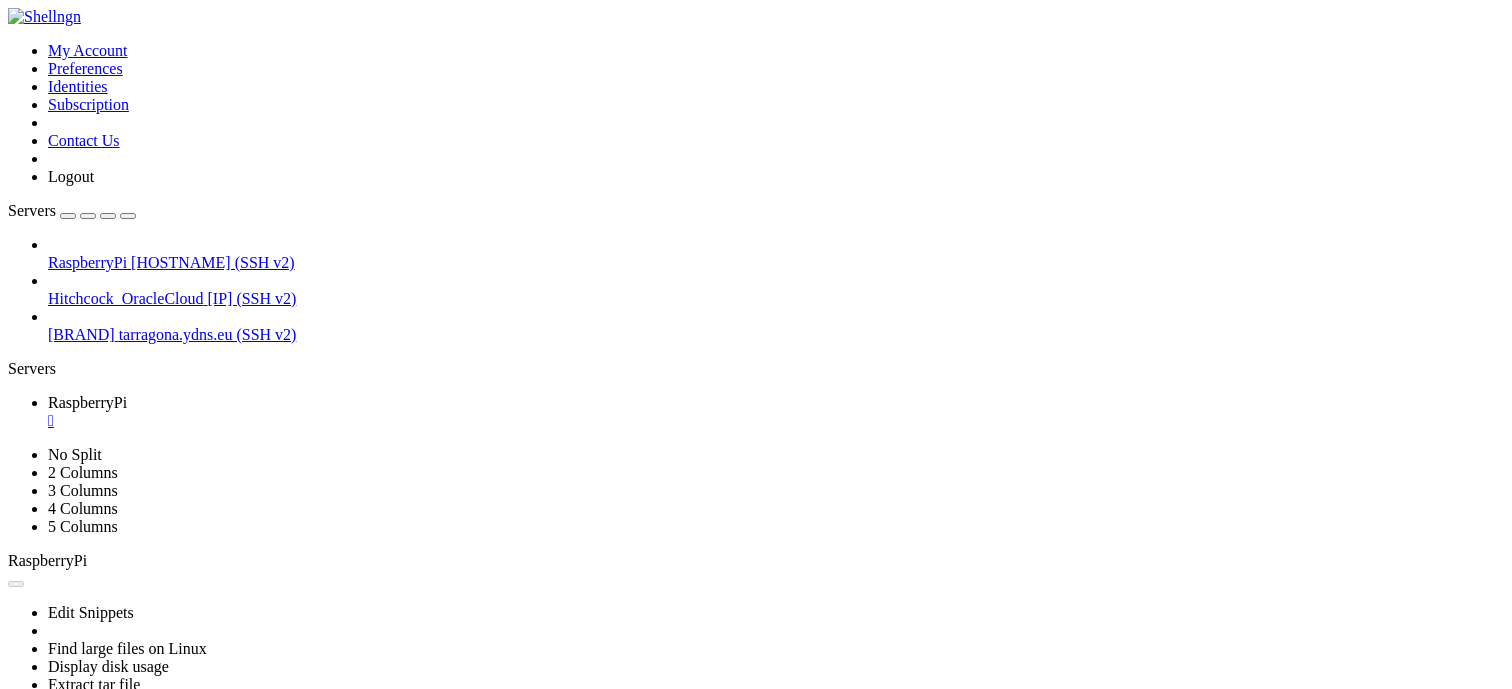 scroll, scrollTop: 0, scrollLeft: 0, axis: both 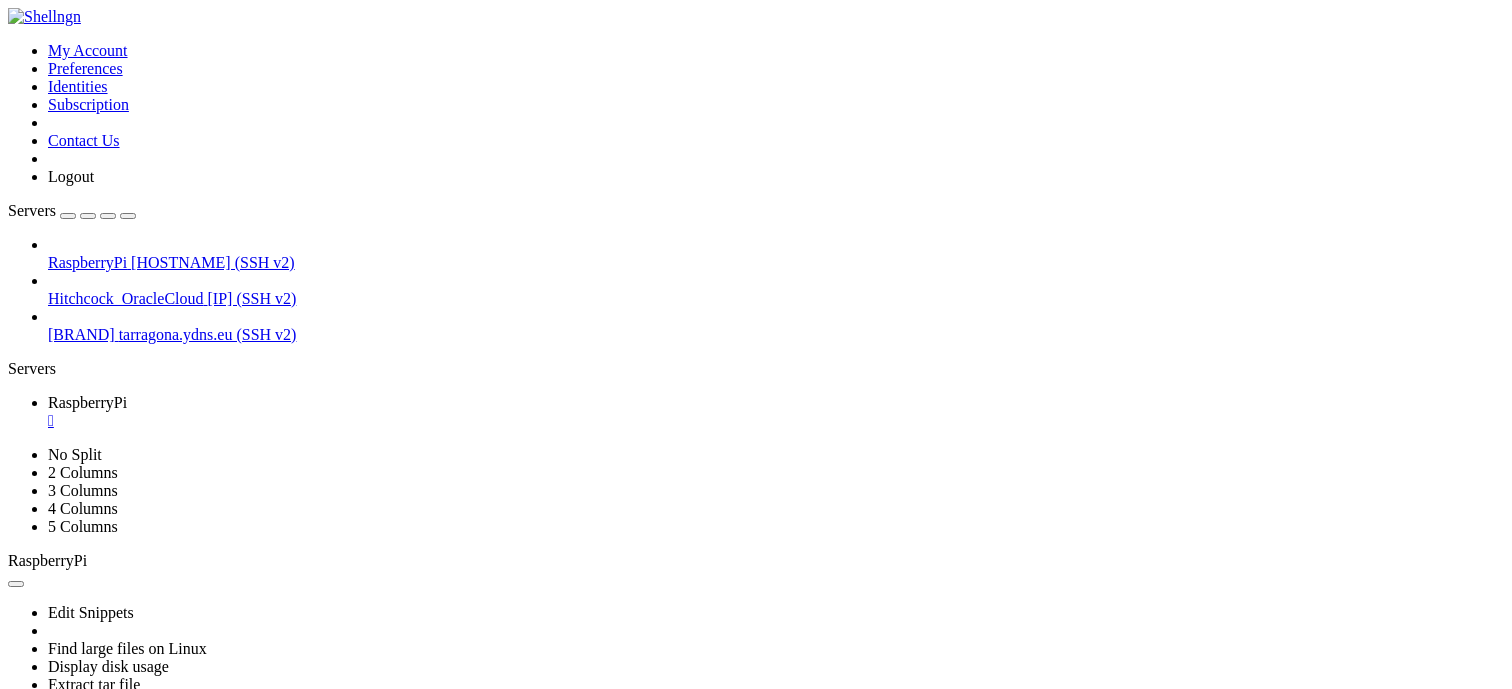 click 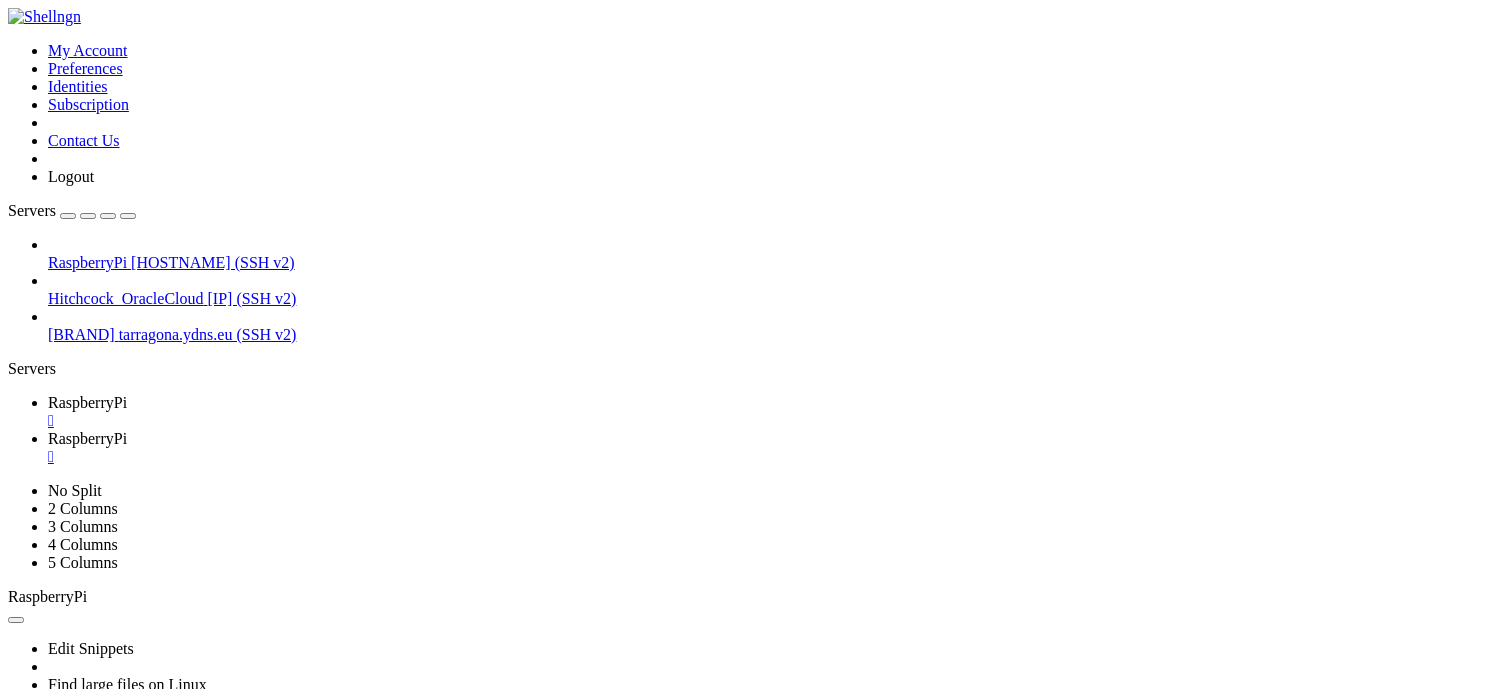 click on "RaspberryPi" at bounding box center (87, 402) 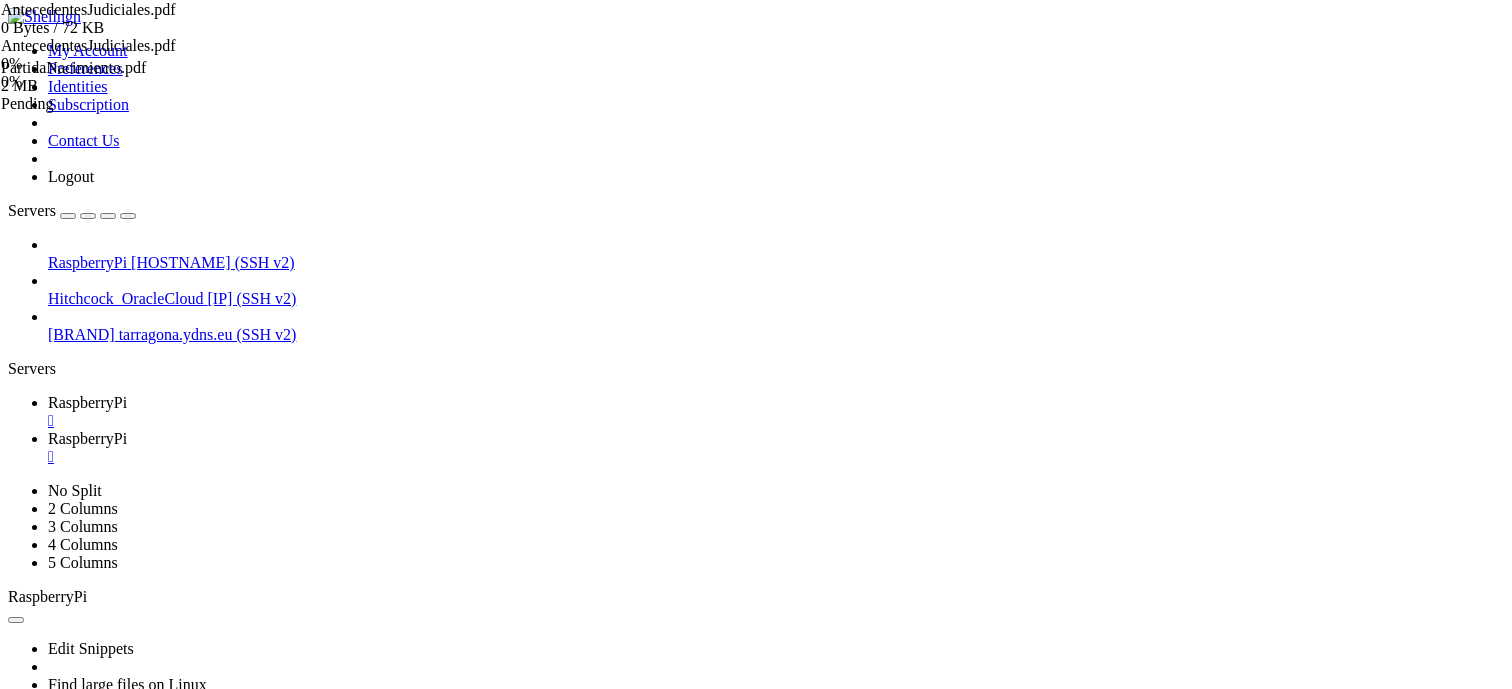 click on "Name Size Modified Perm.
  .. d---------   Screenshot_[YEAR][MONTH][DAY]_[TIME].png 60 KB [MONTH]/[DAY]/[YEAR], [TIME] -rwxrw-rw-
  Screenshot_[YEAR][MONTH][DAY]_[TIME].png 85 KB [MONTH]/[DAY]/[YEAR], [TIME] -rwxrw-rw-
  Certificado_Examen_Nacionalidad.pdf 698 KB [YEAR]/[MONTH]/[YEAR], [TIME] -rwxrw-rw-
  PartidaNacimiento_2.pdf 408 KB [YEAR]/[MONTH]/[YEAR], [TIME] -rwxrw-rw-
  PartidaNacimiento_1.pdf 1 MB [YEAR]/[MONTH]/[YEAR], [TIME] -rwxrw-rw-
 " at bounding box center (756, 1115) 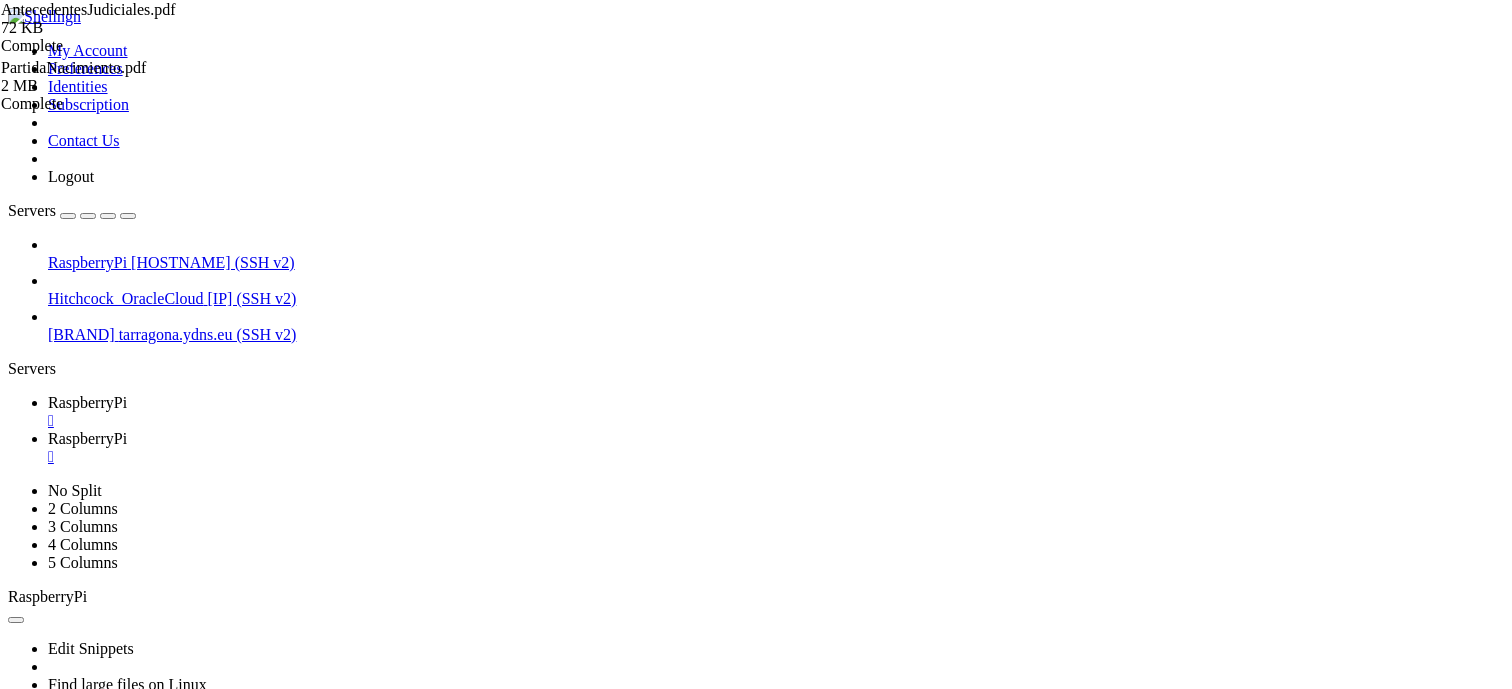 click at bounding box center (217, 818) 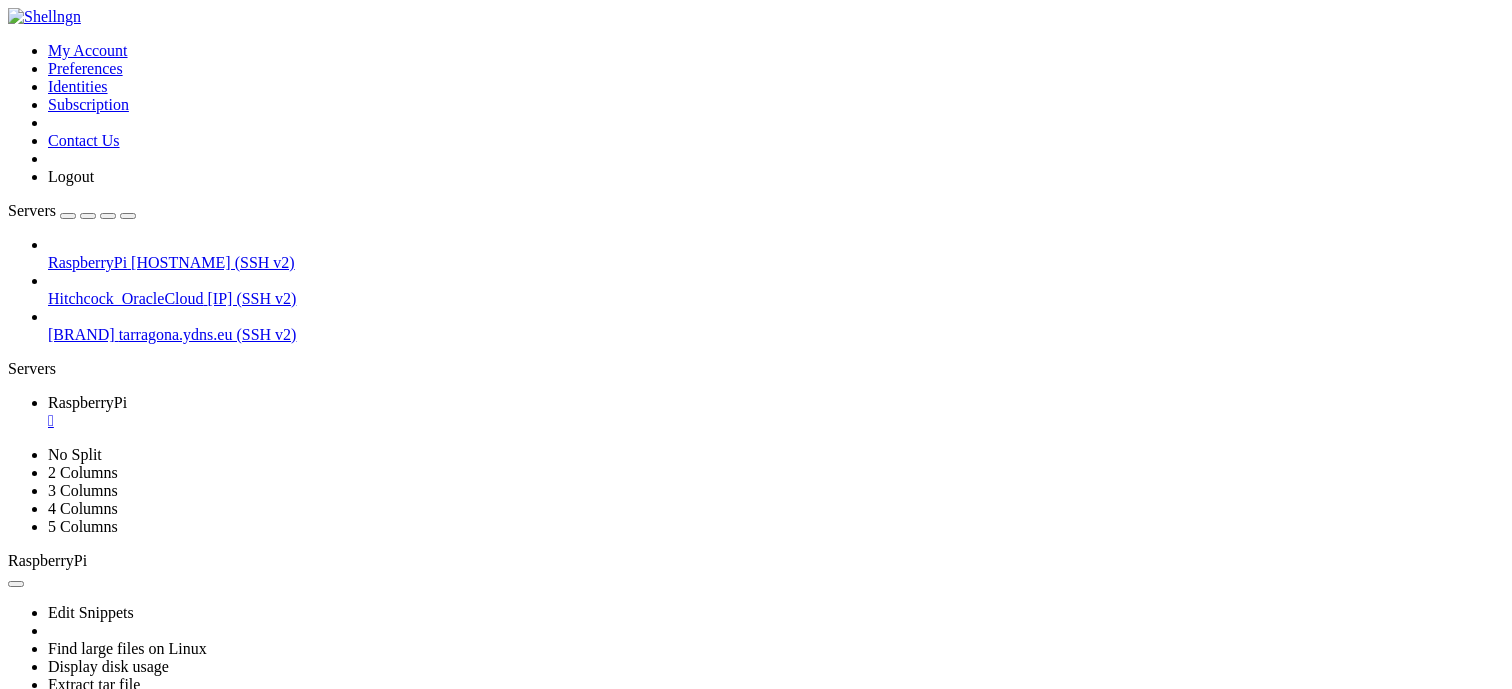 click on "root.coppola  ~  #" 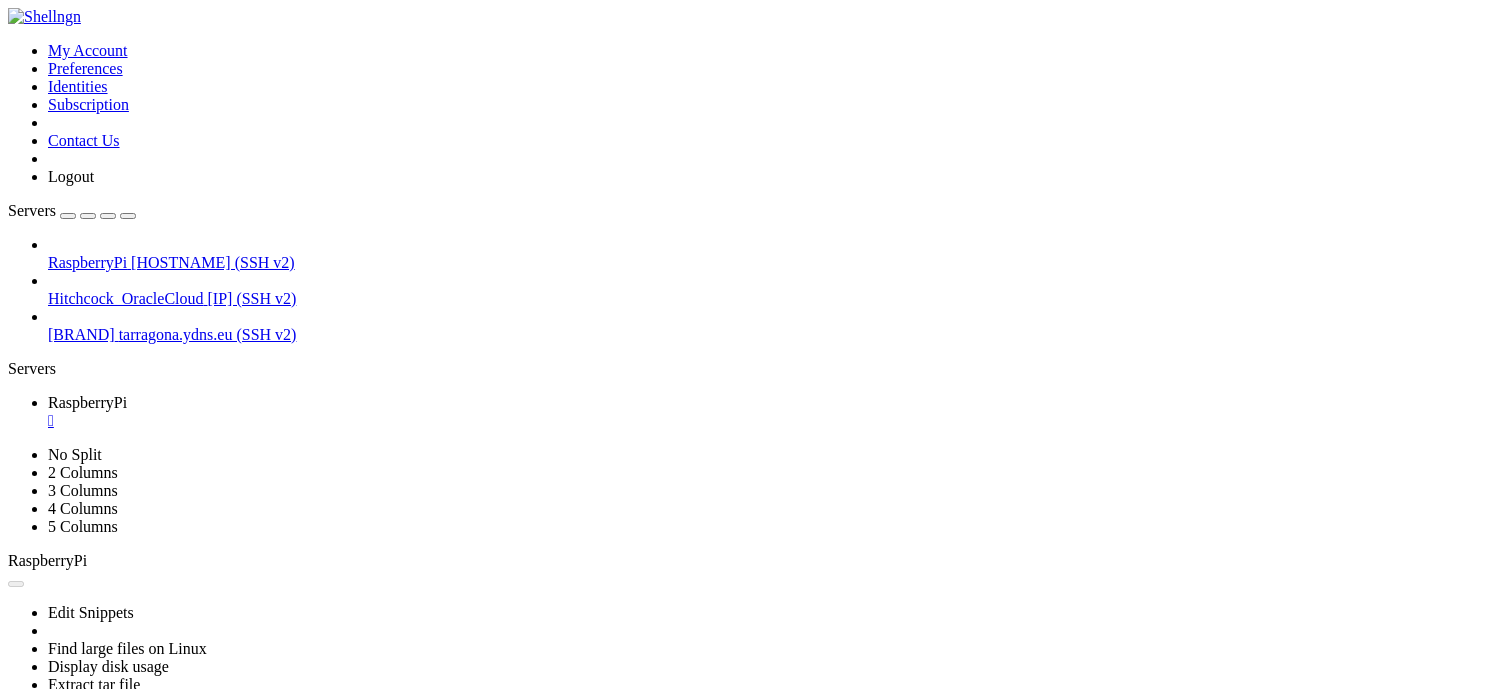 click on "" at bounding box center [776, 421] 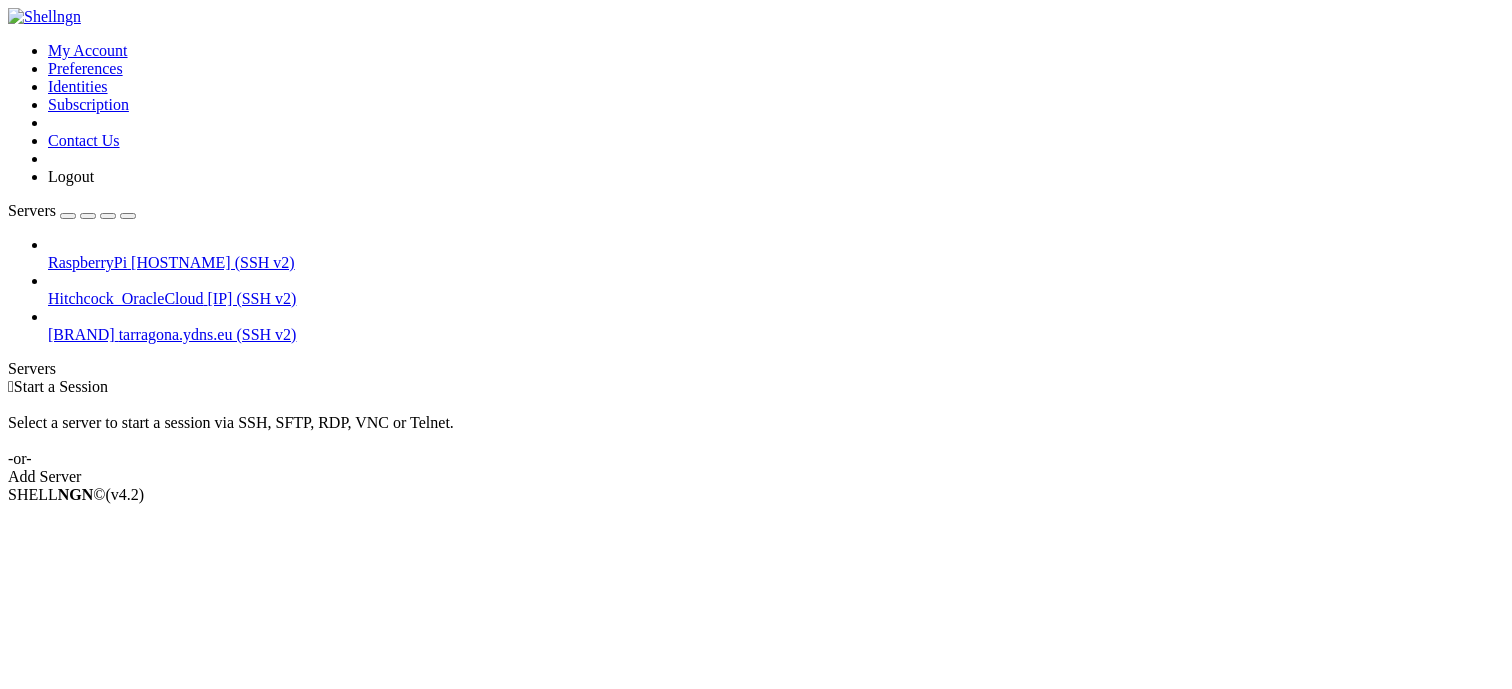 click on "Select a server to start a session via SSH, SFTP, RDP, VNC or Telnet.   -or-" at bounding box center [756, 432] 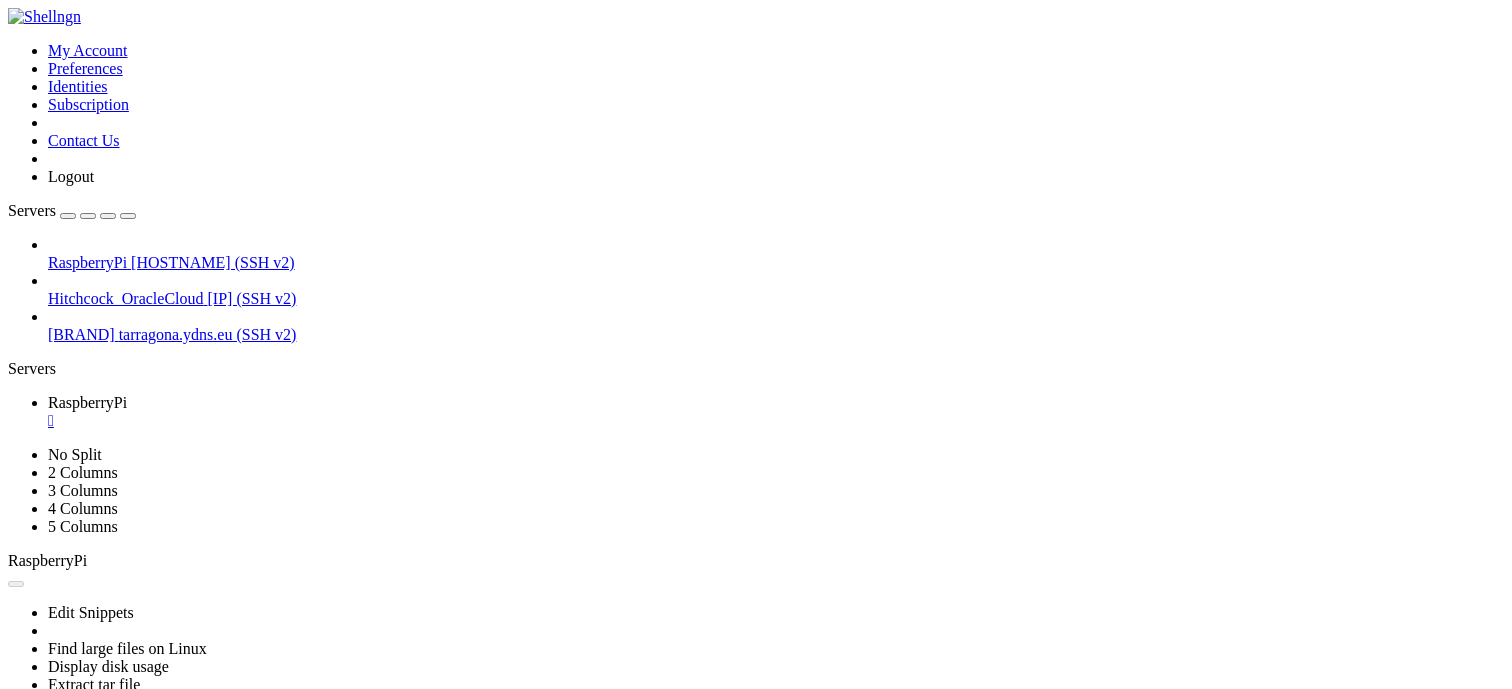 scroll, scrollTop: 0, scrollLeft: 0, axis: both 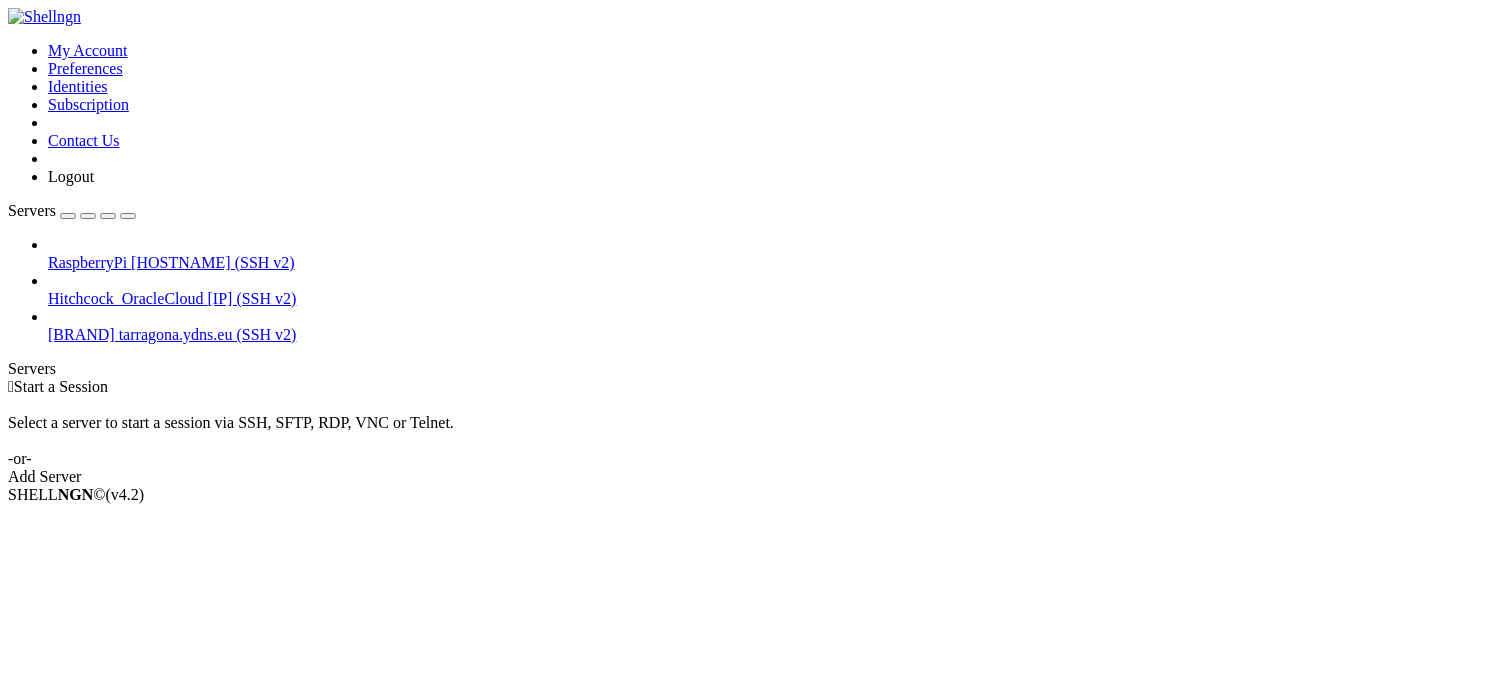 click on "  Start a Session
Select a server to start a session via SSH, SFTP, RDP, VNC or Telnet.   -or-
Add Server" at bounding box center (756, 432) 